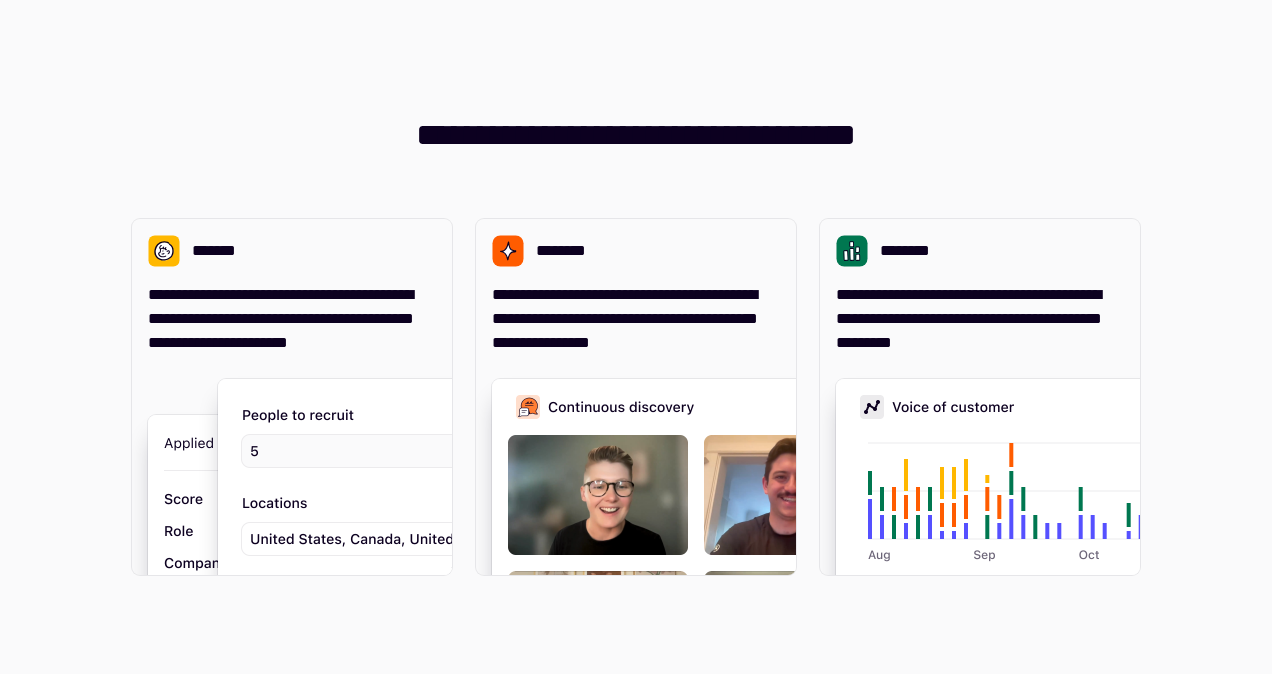 scroll, scrollTop: 0, scrollLeft: 0, axis: both 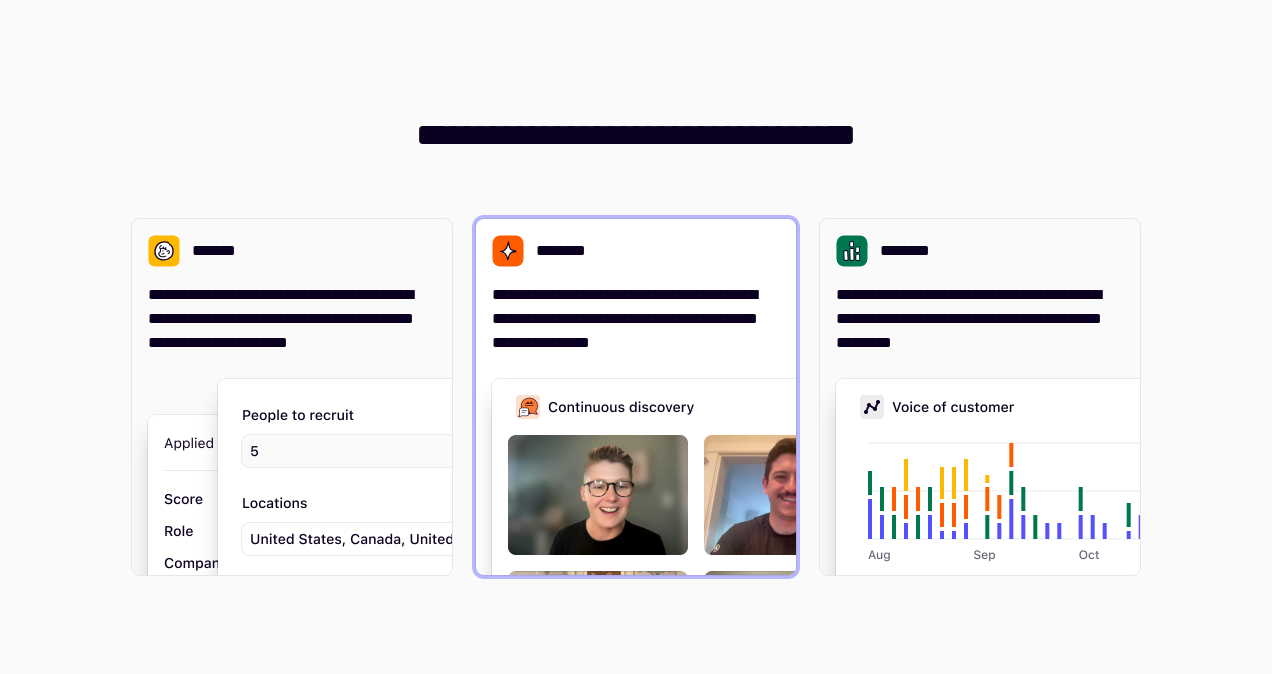 click on "**********" at bounding box center [636, 319] 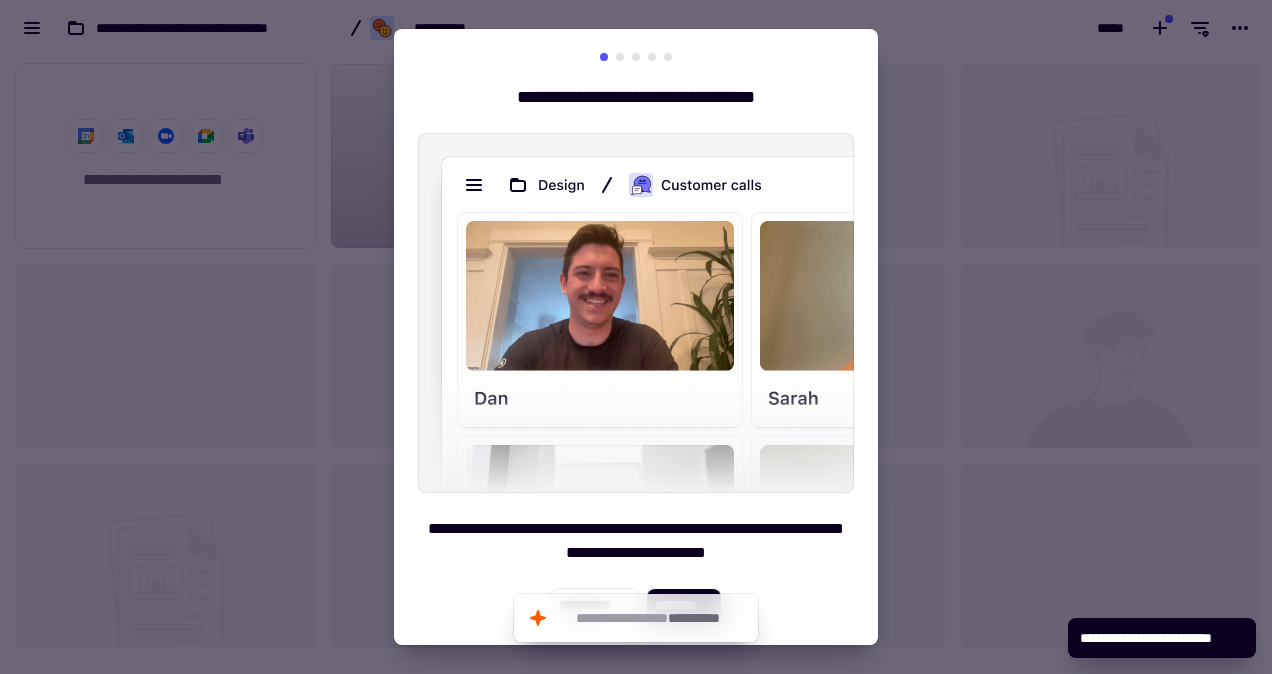 scroll, scrollTop: 16, scrollLeft: 16, axis: both 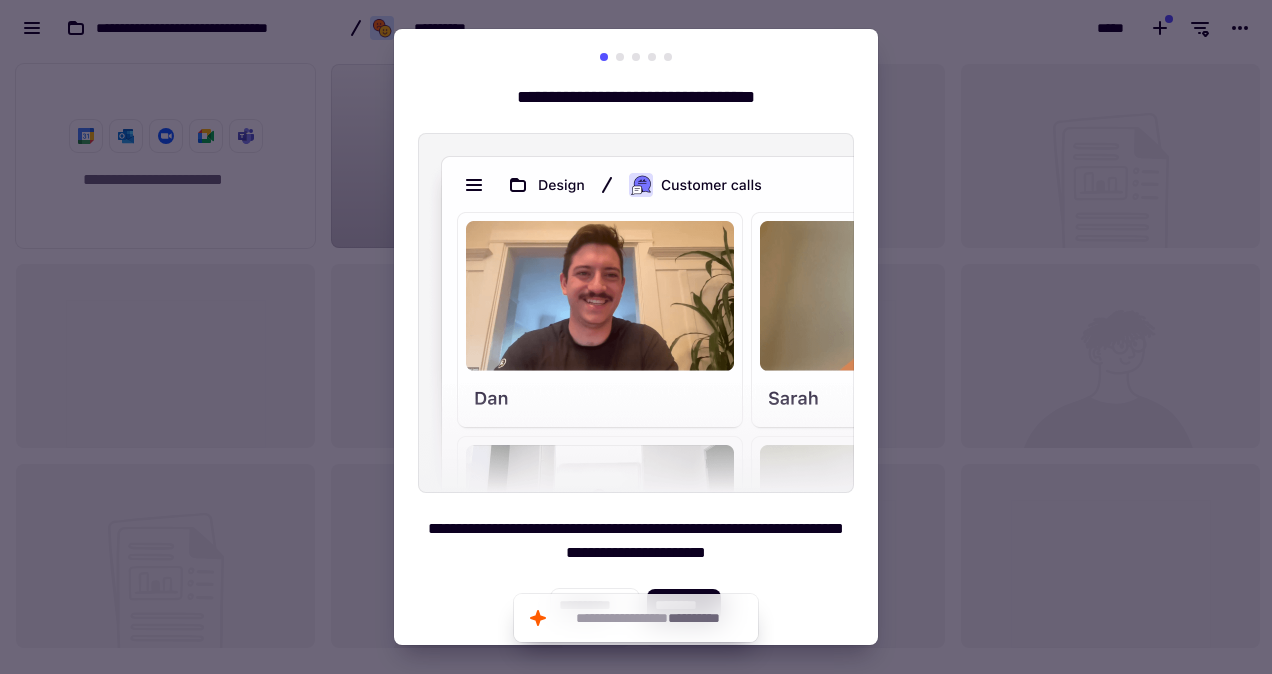 click on "**********" at bounding box center (636, 337) 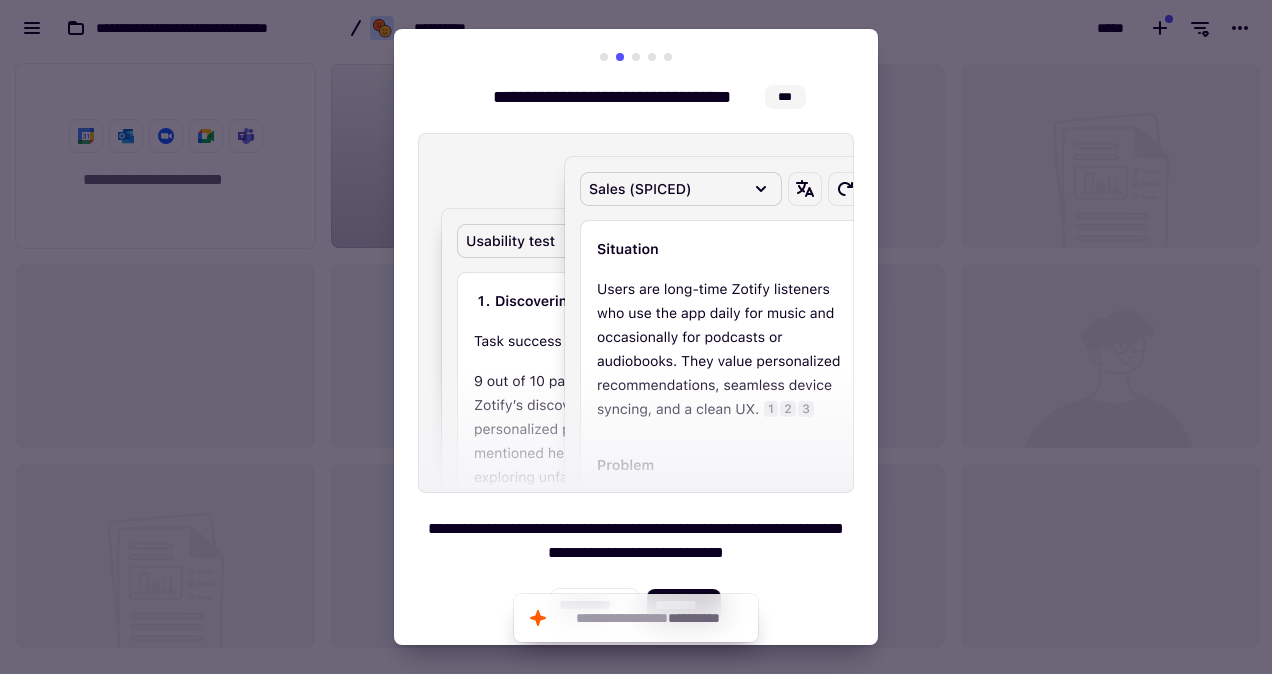 click at bounding box center [636, 57] 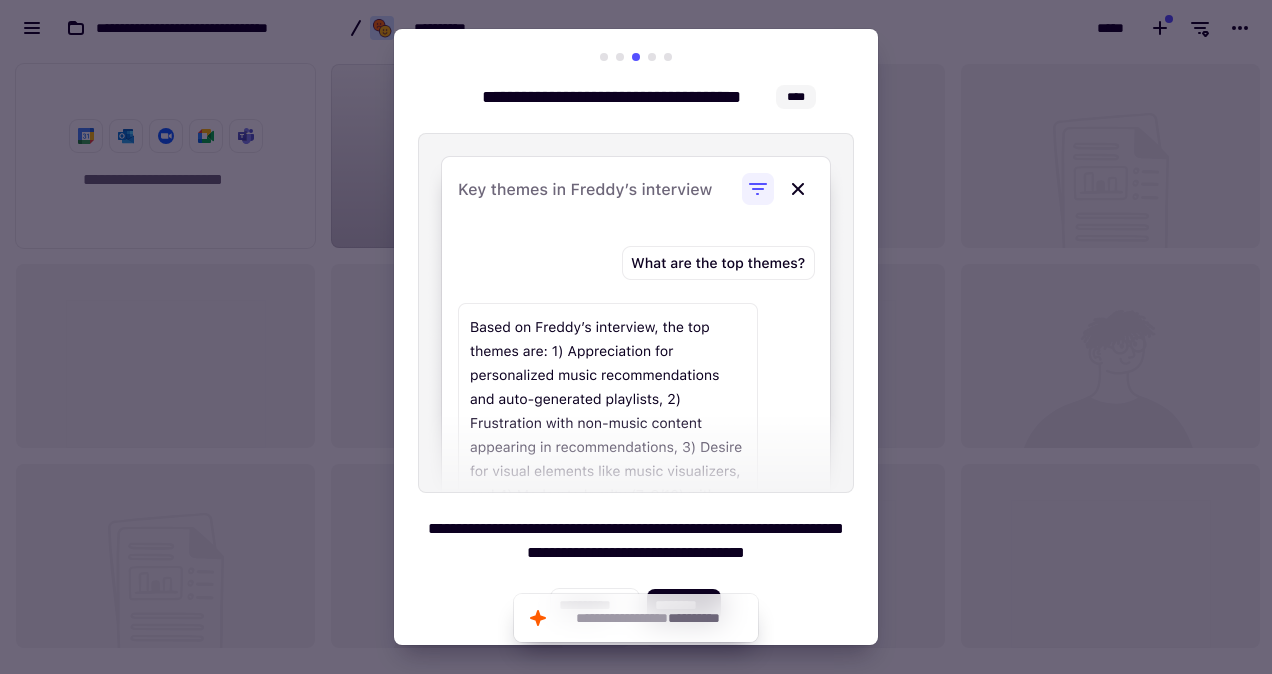 click at bounding box center (652, 57) 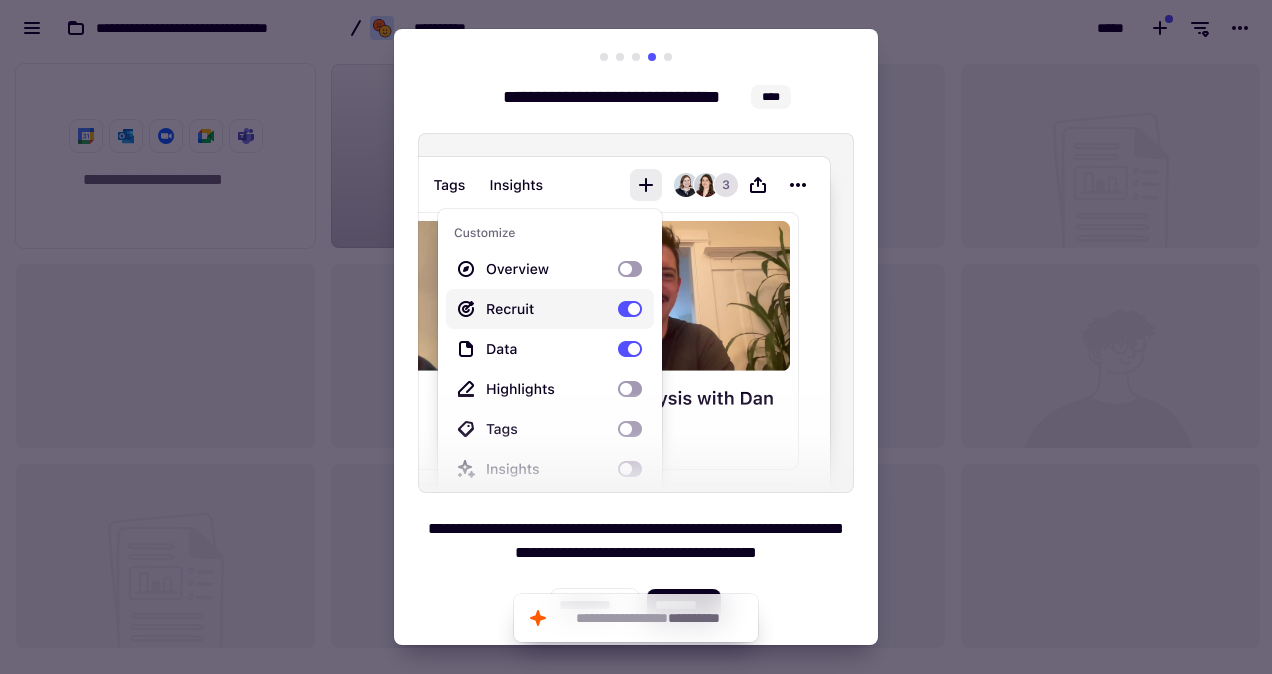 click at bounding box center (668, 57) 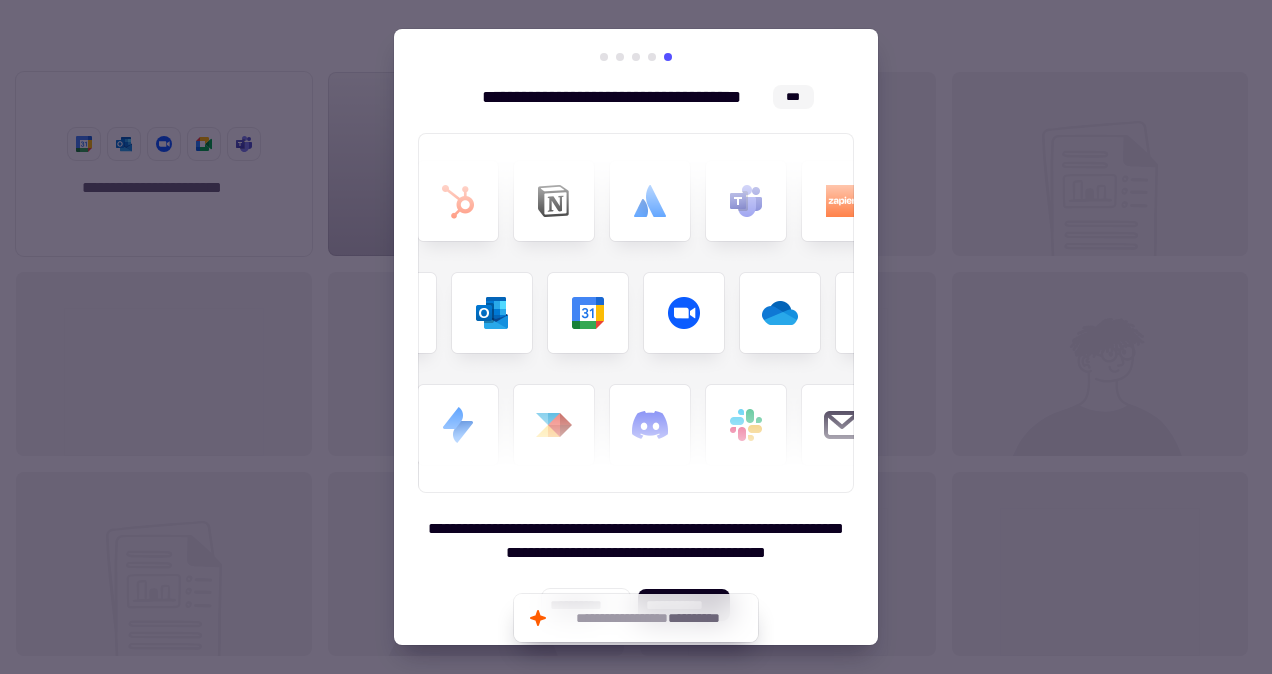 scroll, scrollTop: 602, scrollLeft: 1241, axis: both 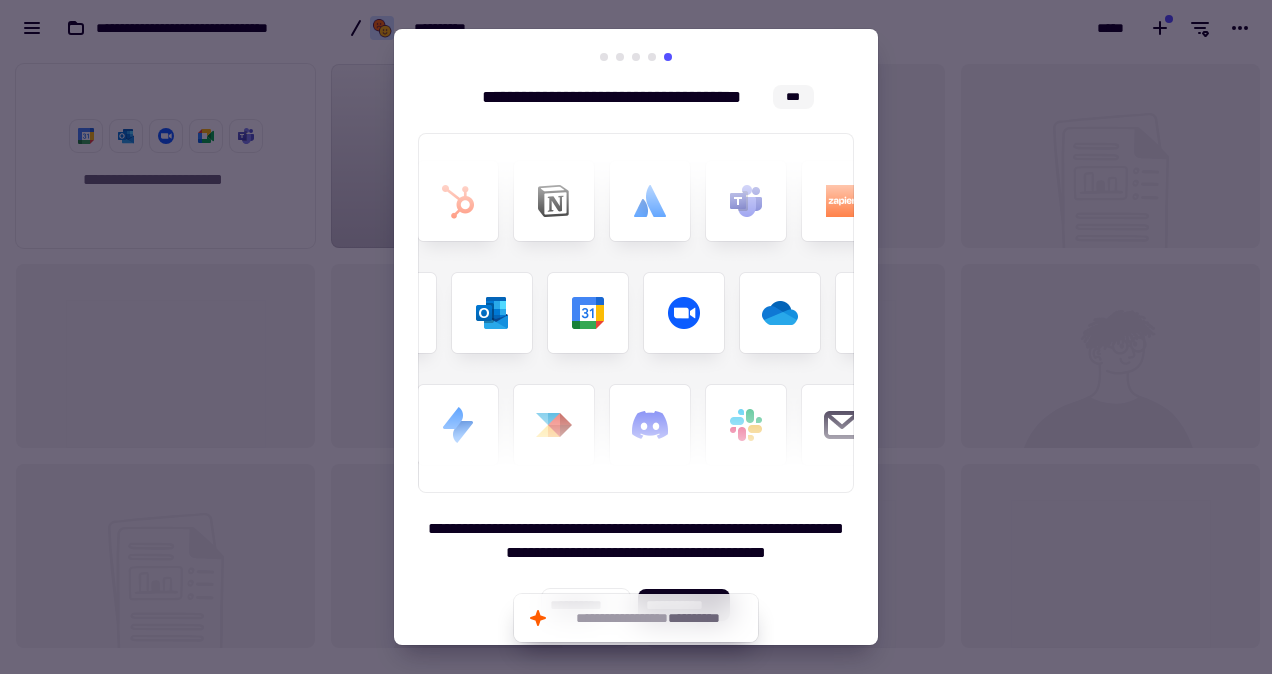 click at bounding box center [636, 337] 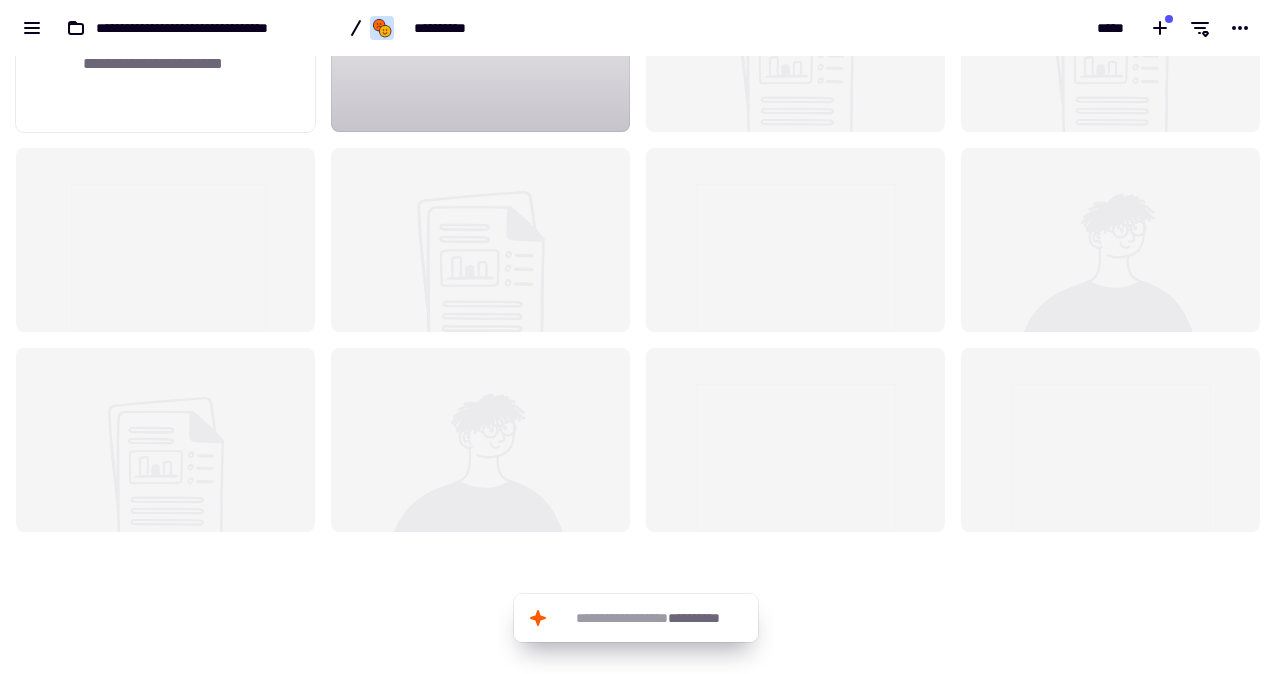 scroll, scrollTop: 0, scrollLeft: 0, axis: both 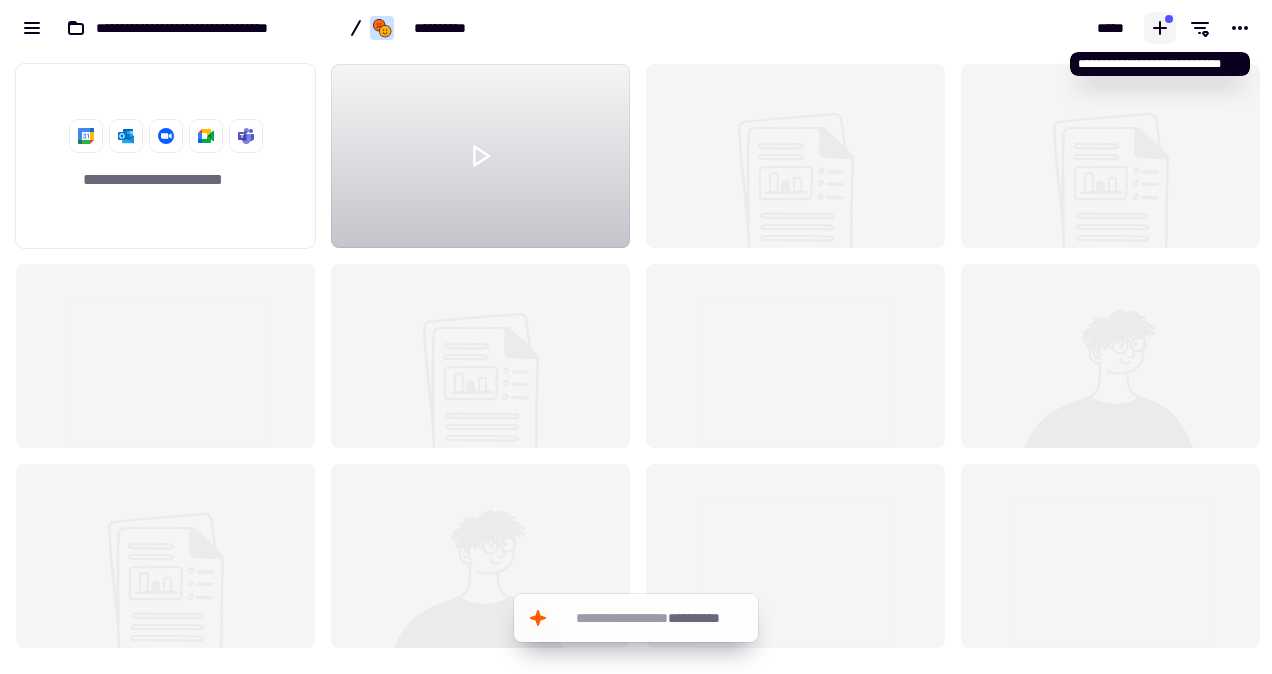 click 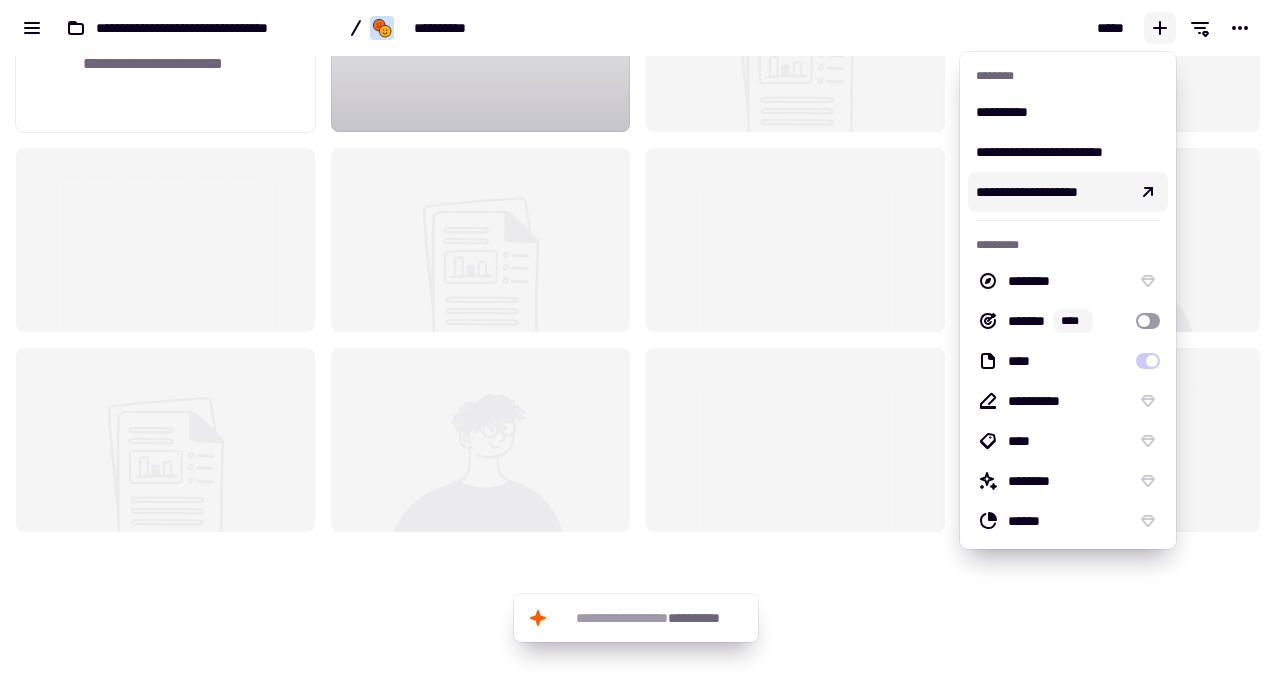 scroll, scrollTop: 0, scrollLeft: 0, axis: both 